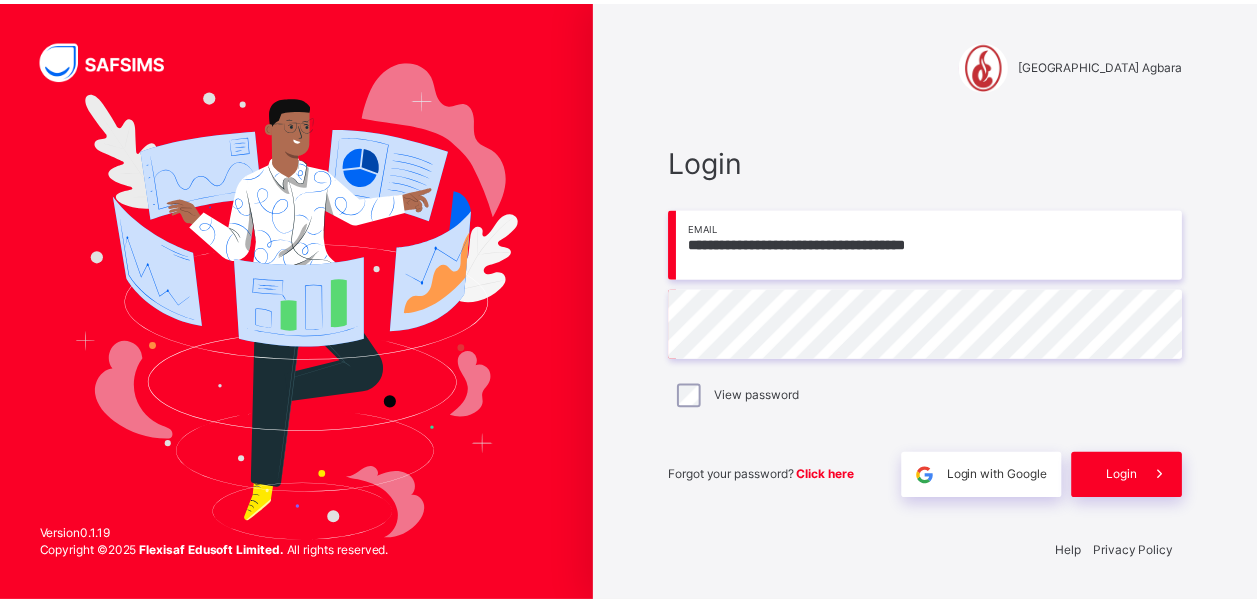 scroll, scrollTop: 0, scrollLeft: 0, axis: both 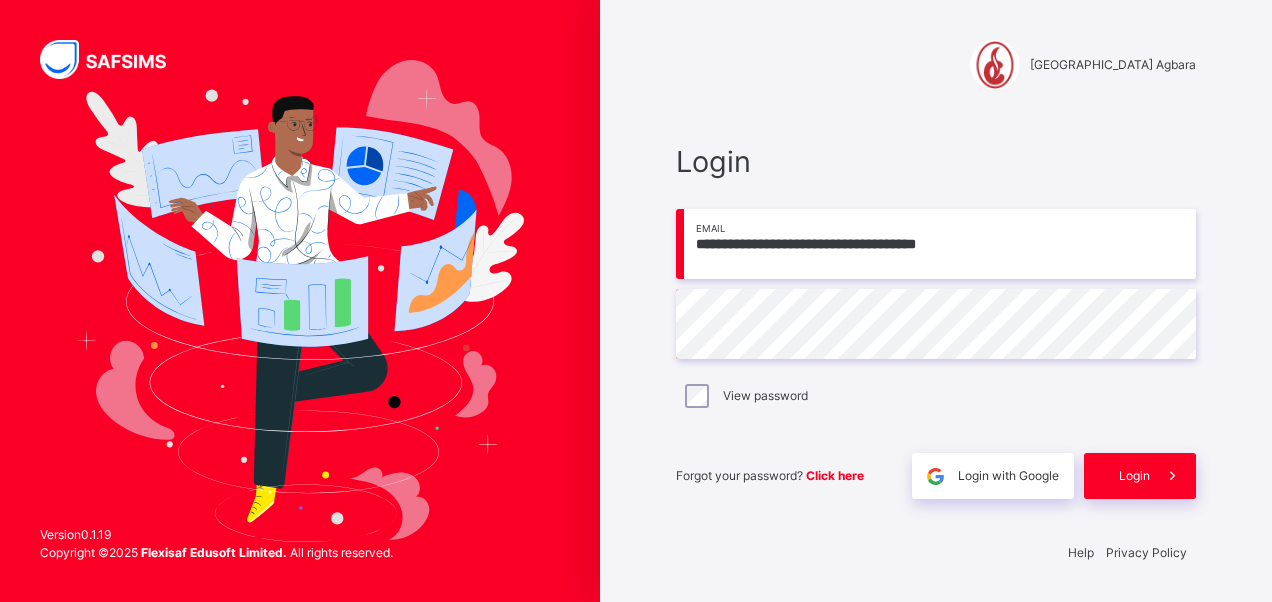 click on "Login" at bounding box center [1134, 476] 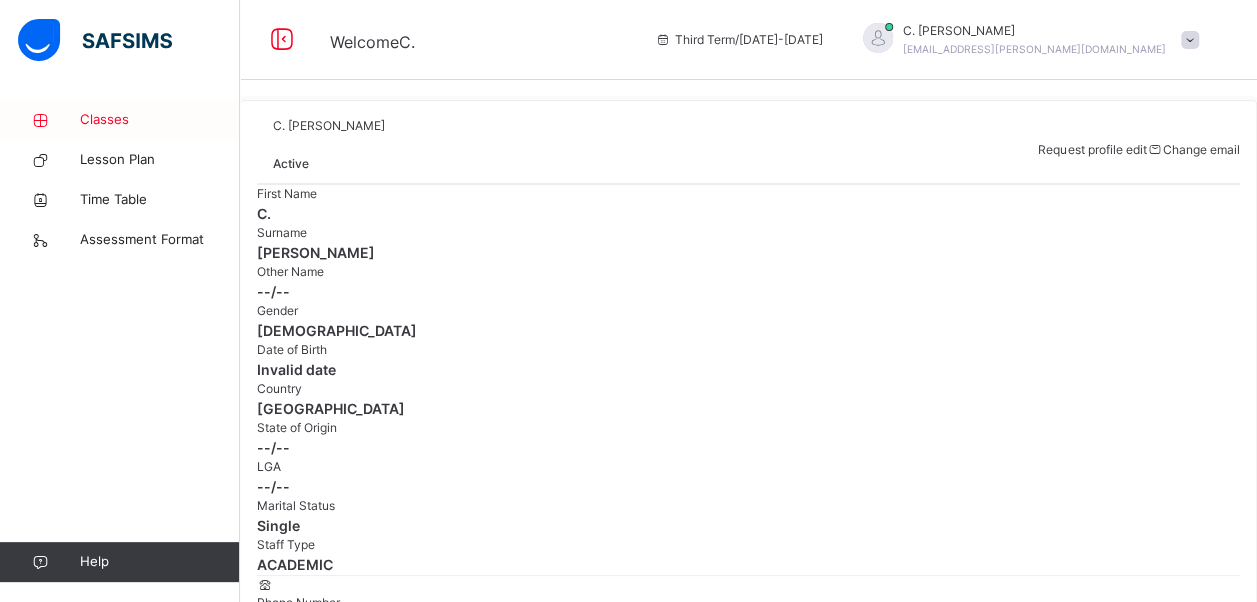click on "Classes" at bounding box center (160, 120) 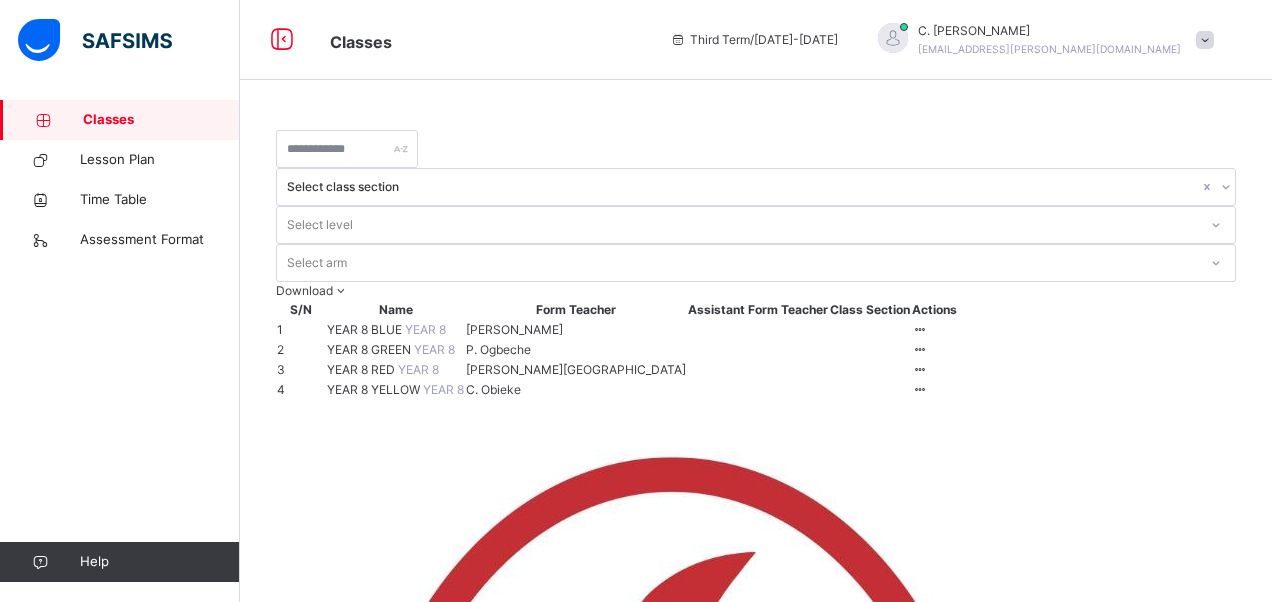click on "YEAR 8   BLUE" at bounding box center (366, 329) 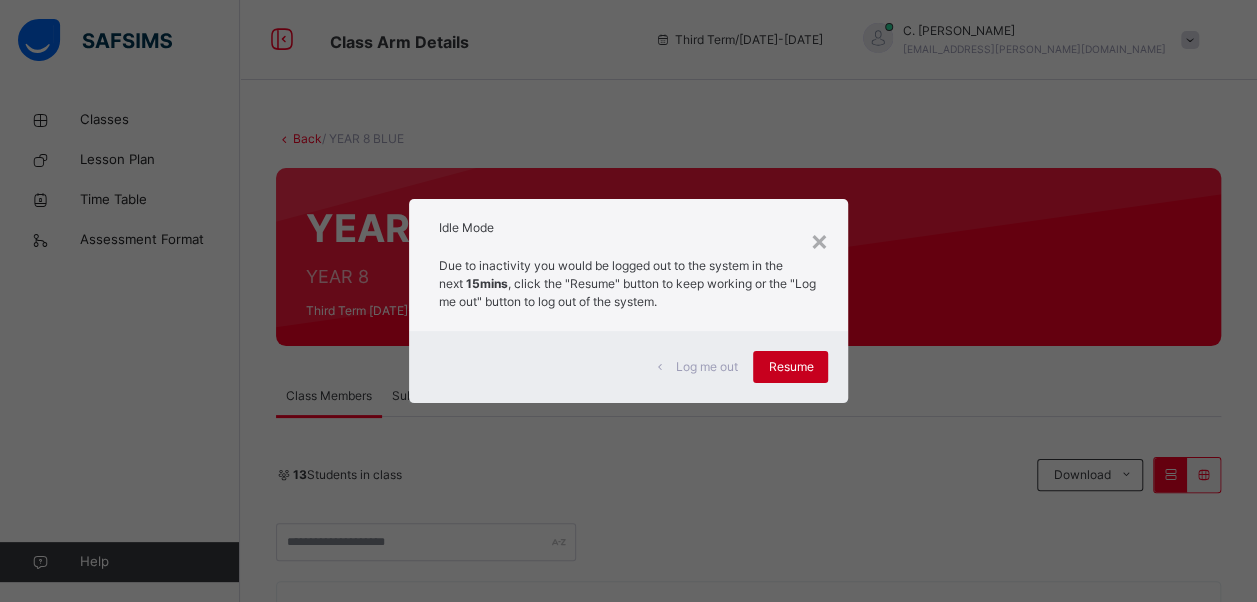 click on "Resume" at bounding box center (790, 367) 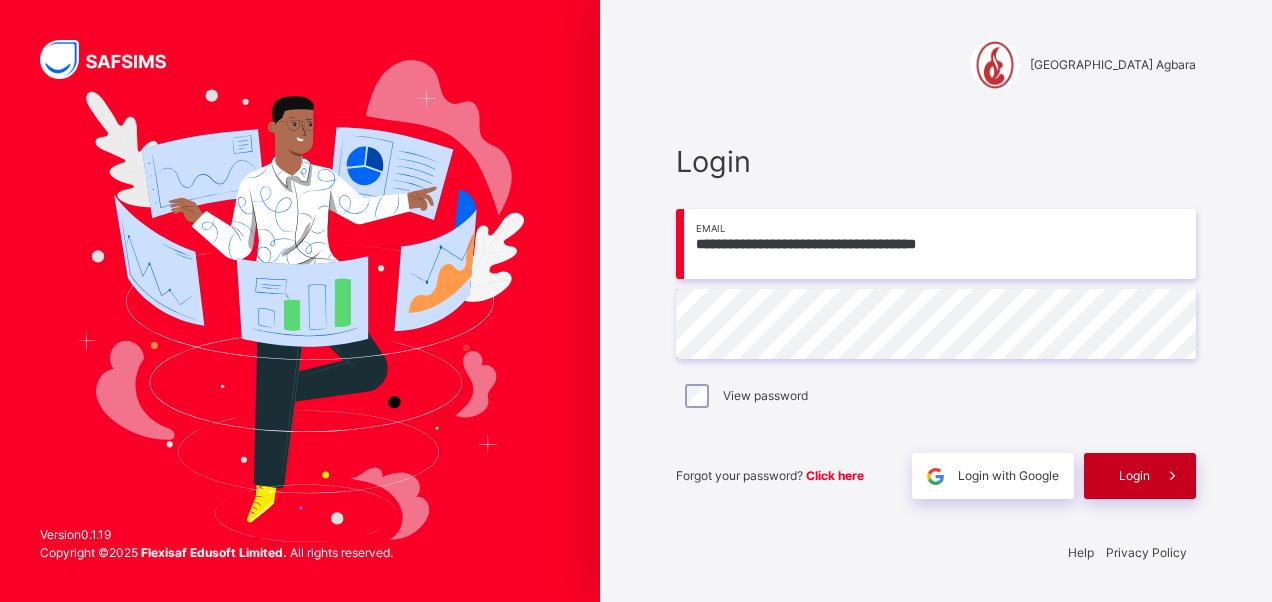 click at bounding box center [1173, 476] 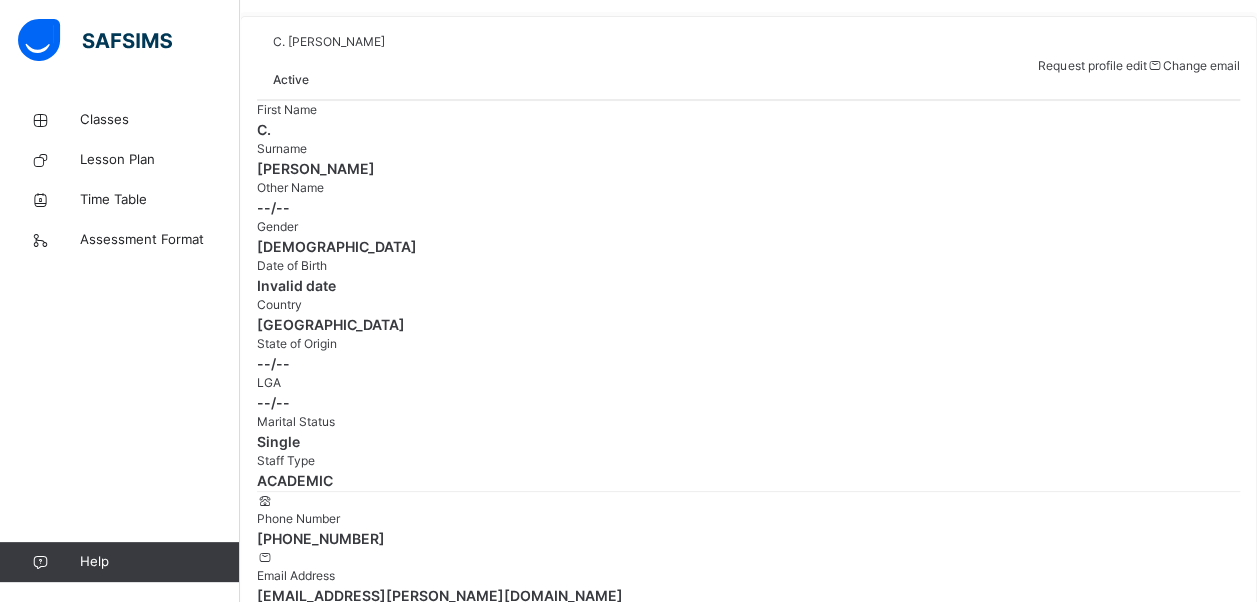 scroll, scrollTop: 0, scrollLeft: 0, axis: both 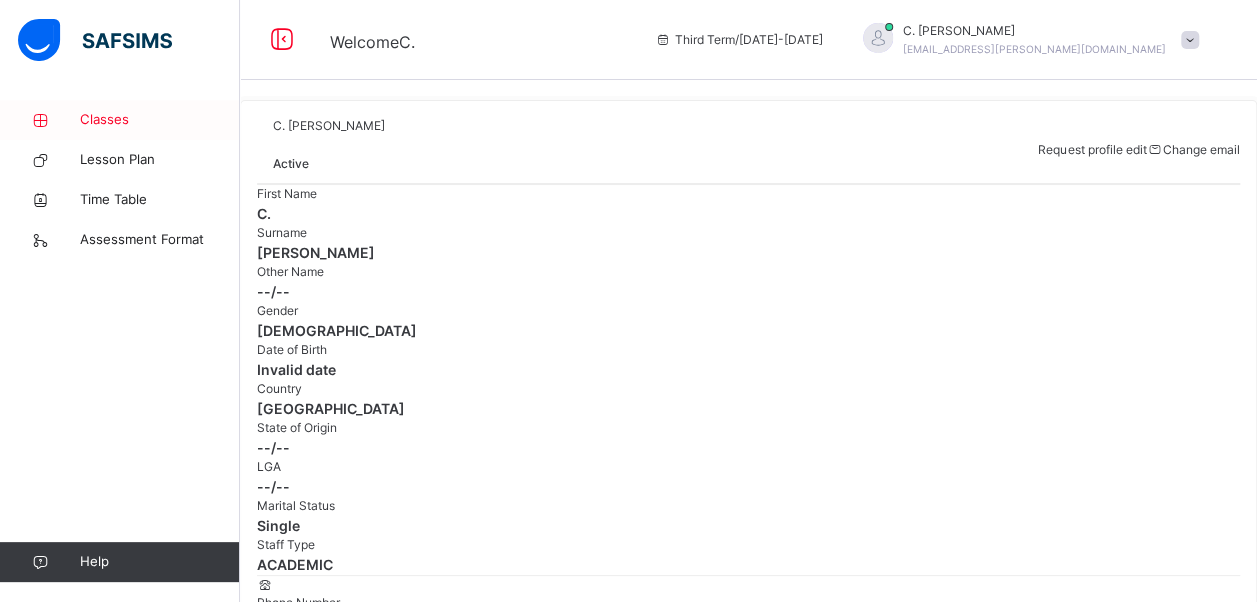 click on "Classes" at bounding box center [160, 120] 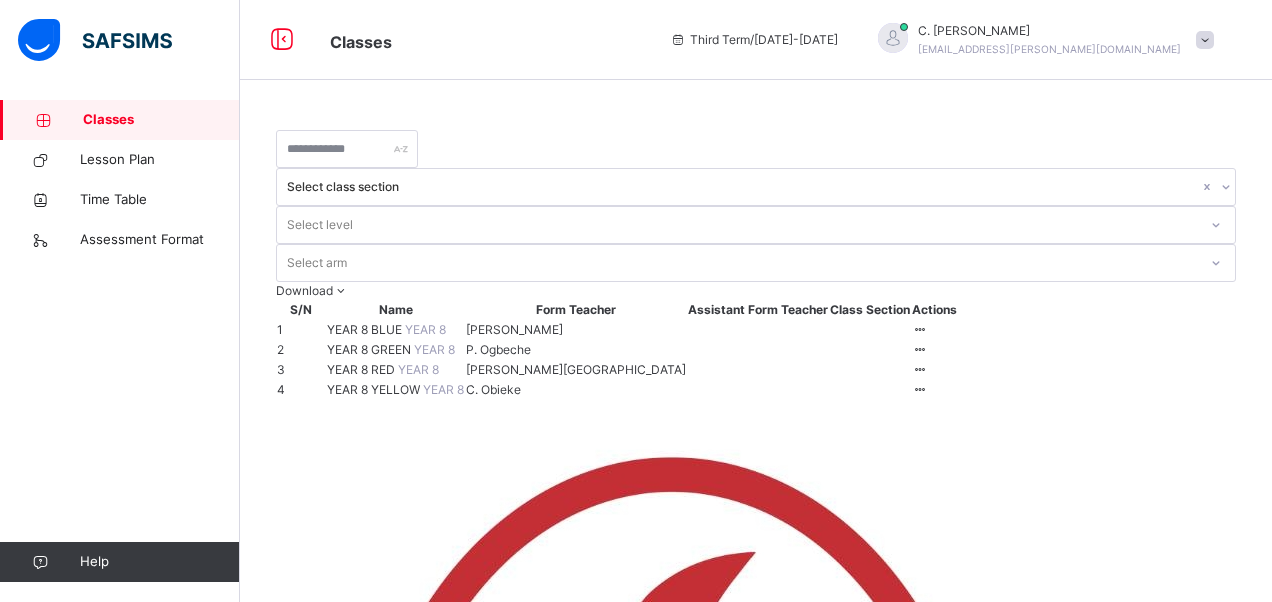 click on "YEAR 8   BLUE" at bounding box center (366, 329) 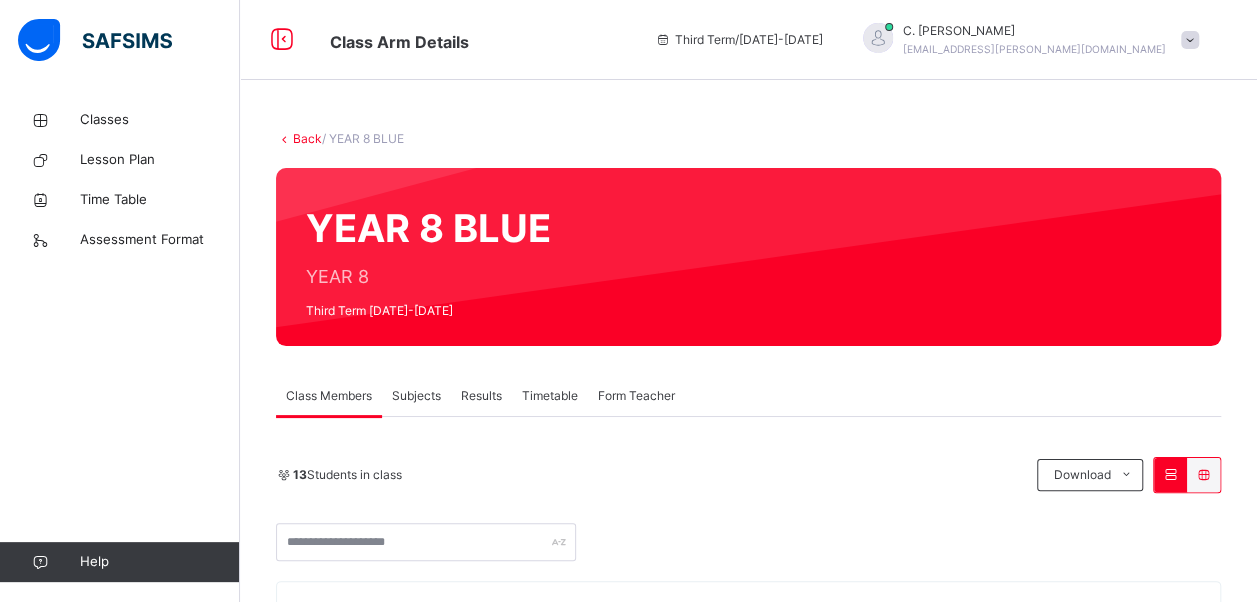 click on "Subjects" at bounding box center (416, 396) 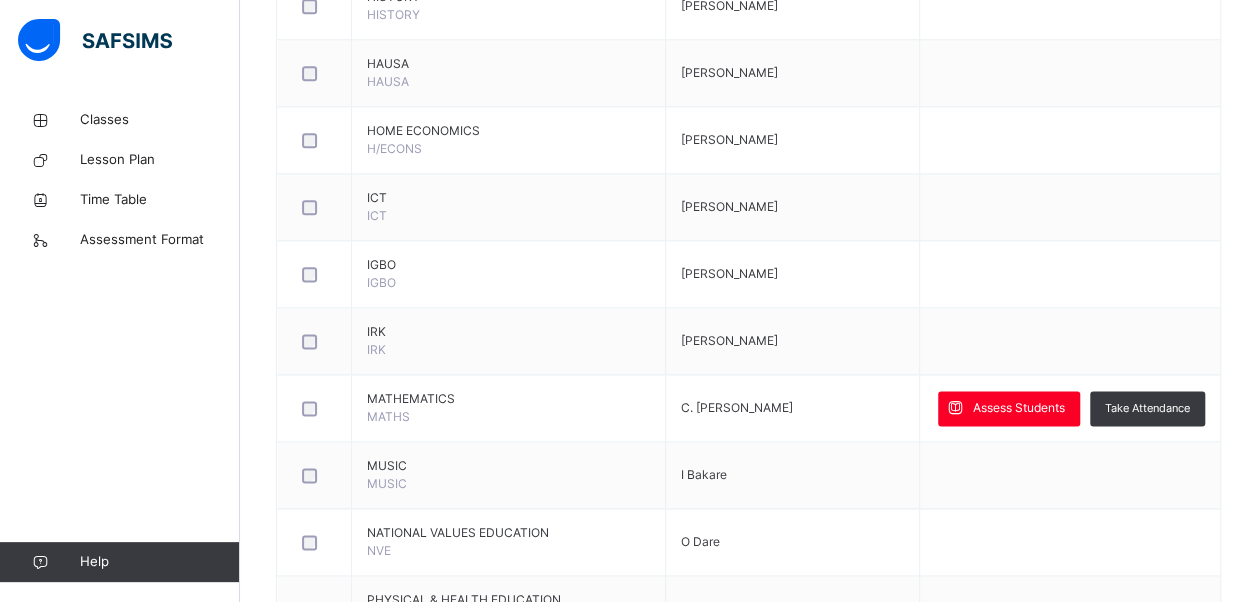 scroll, scrollTop: 1201, scrollLeft: 0, axis: vertical 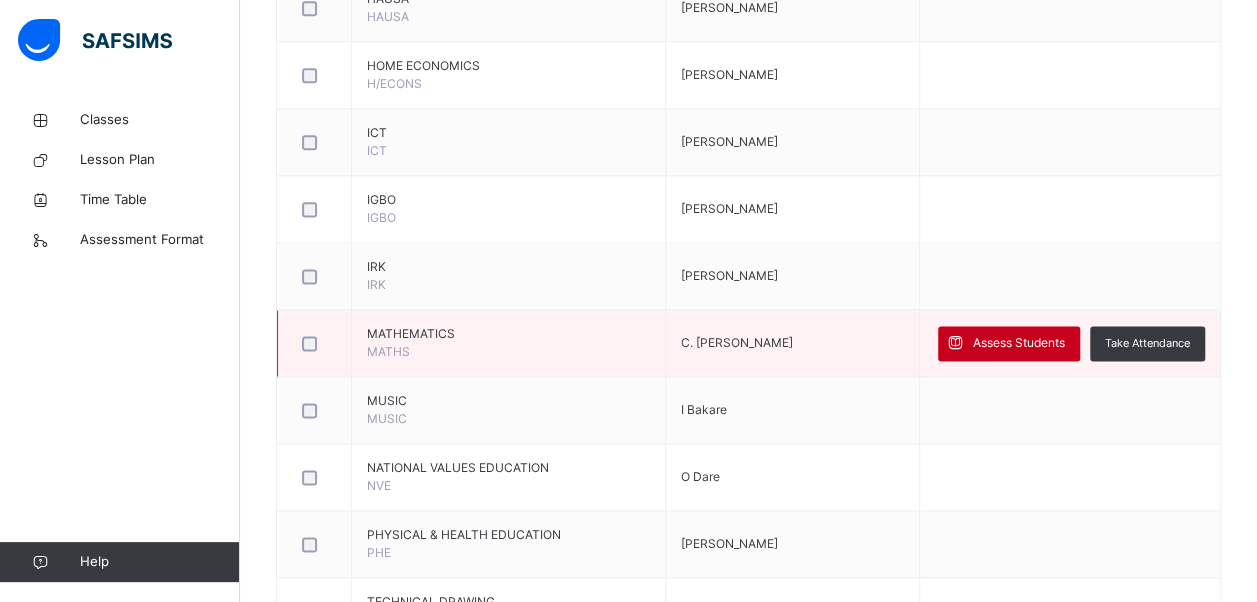 click on "Assess Students" at bounding box center (1019, 343) 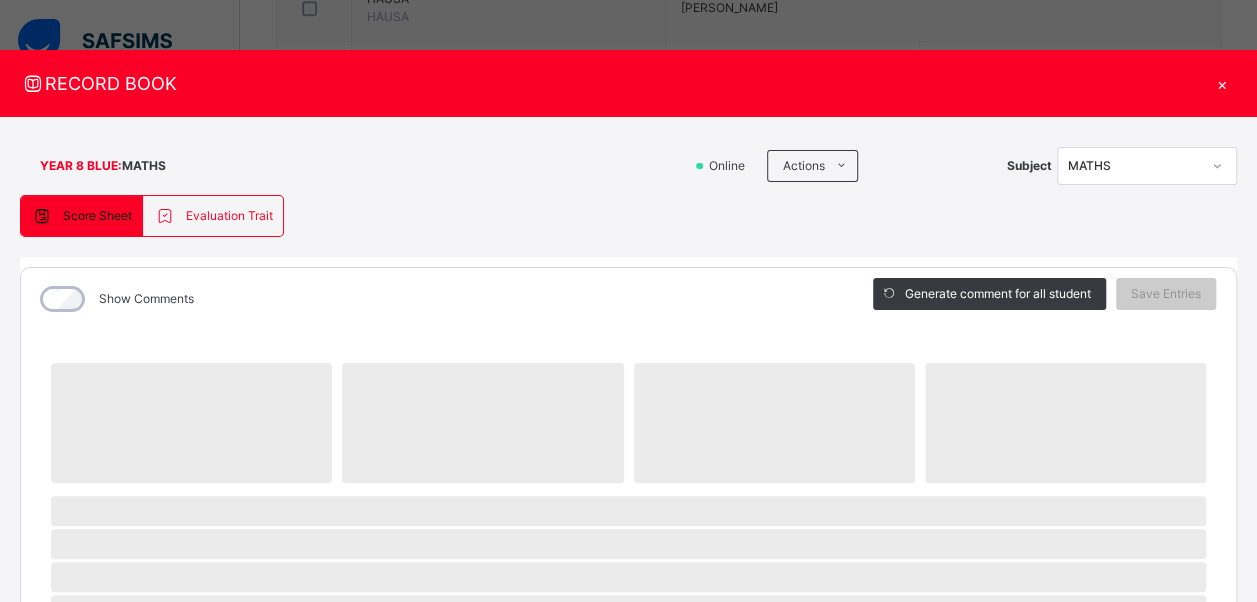 scroll, scrollTop: 674, scrollLeft: 0, axis: vertical 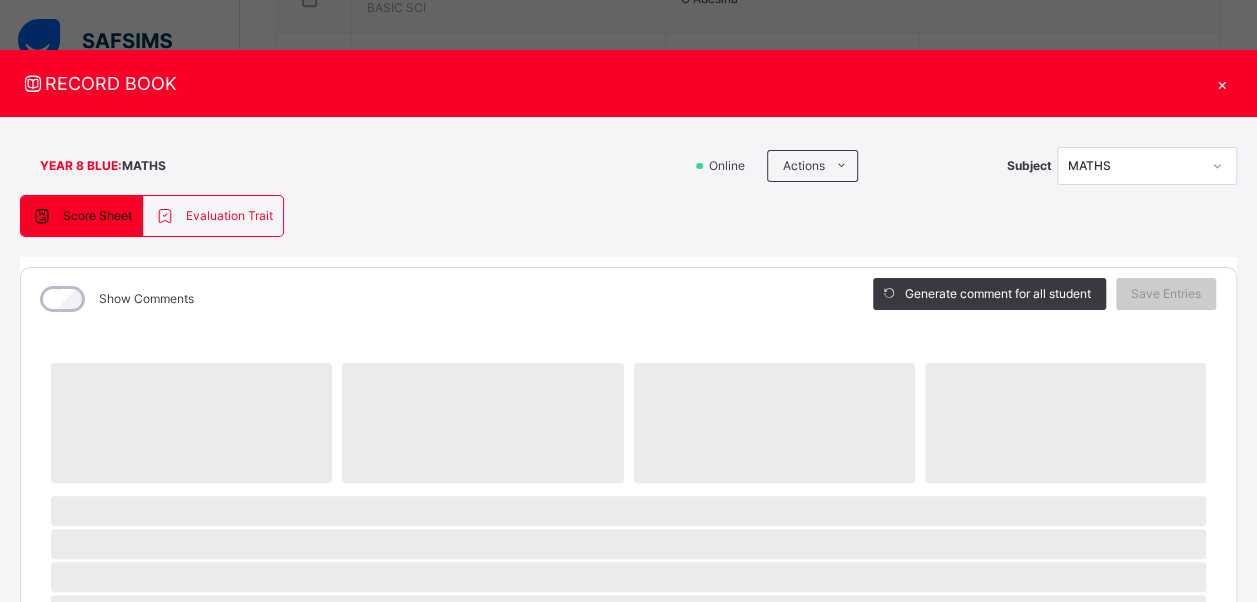 click on "×" at bounding box center (1222, 83) 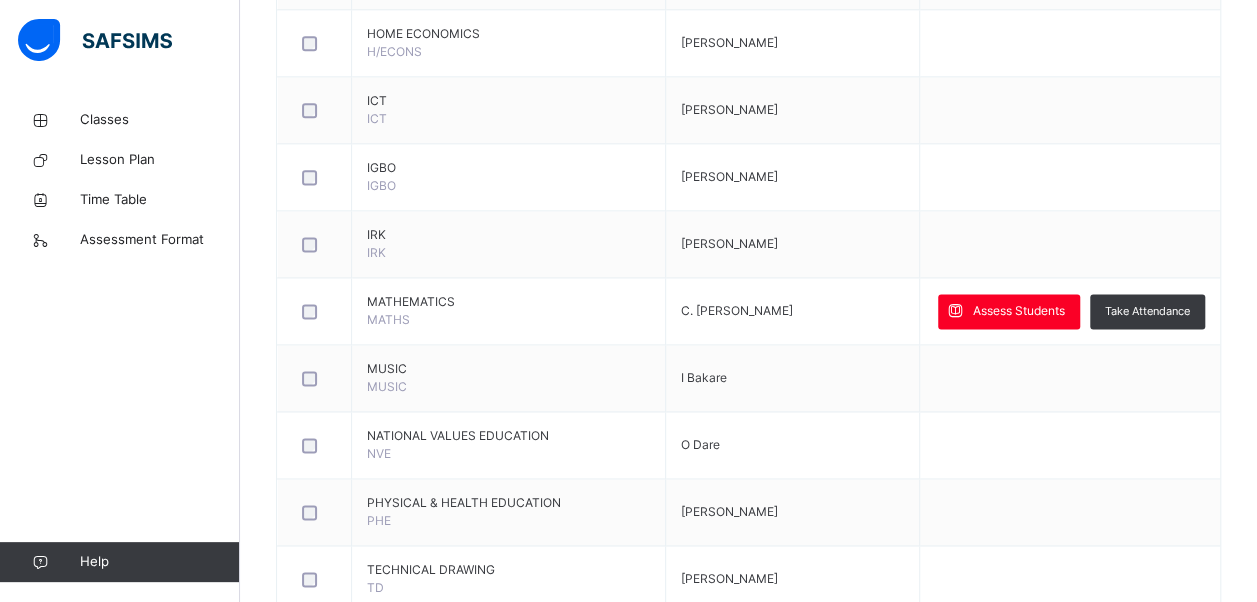scroll, scrollTop: 1257, scrollLeft: 0, axis: vertical 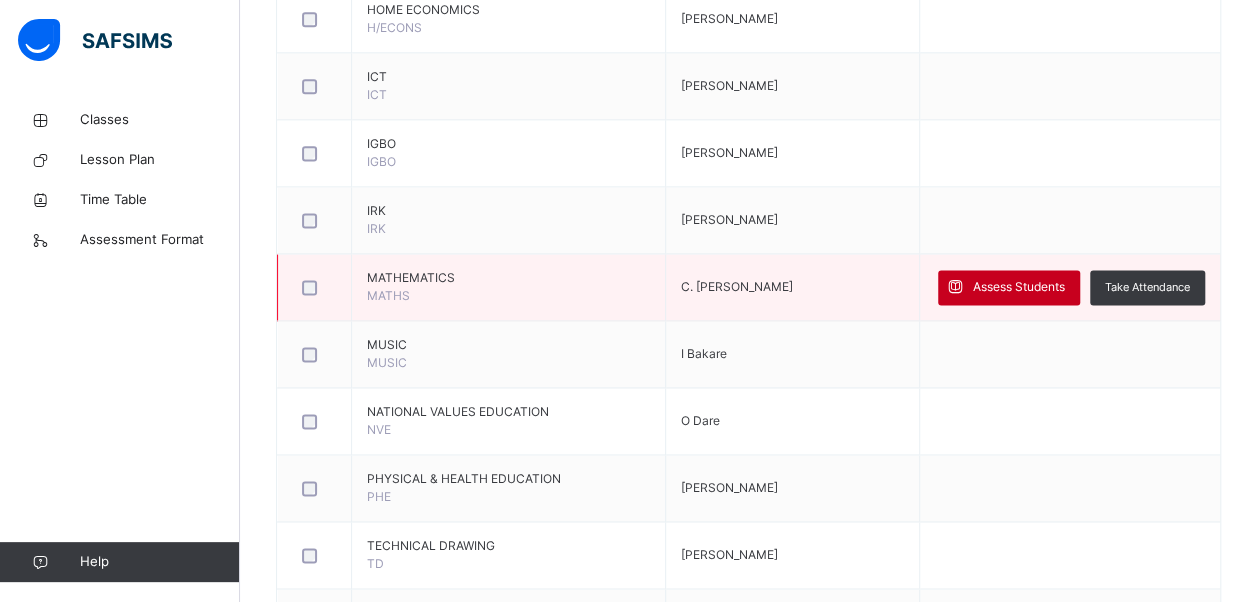click on "Assess Students" at bounding box center (1019, 287) 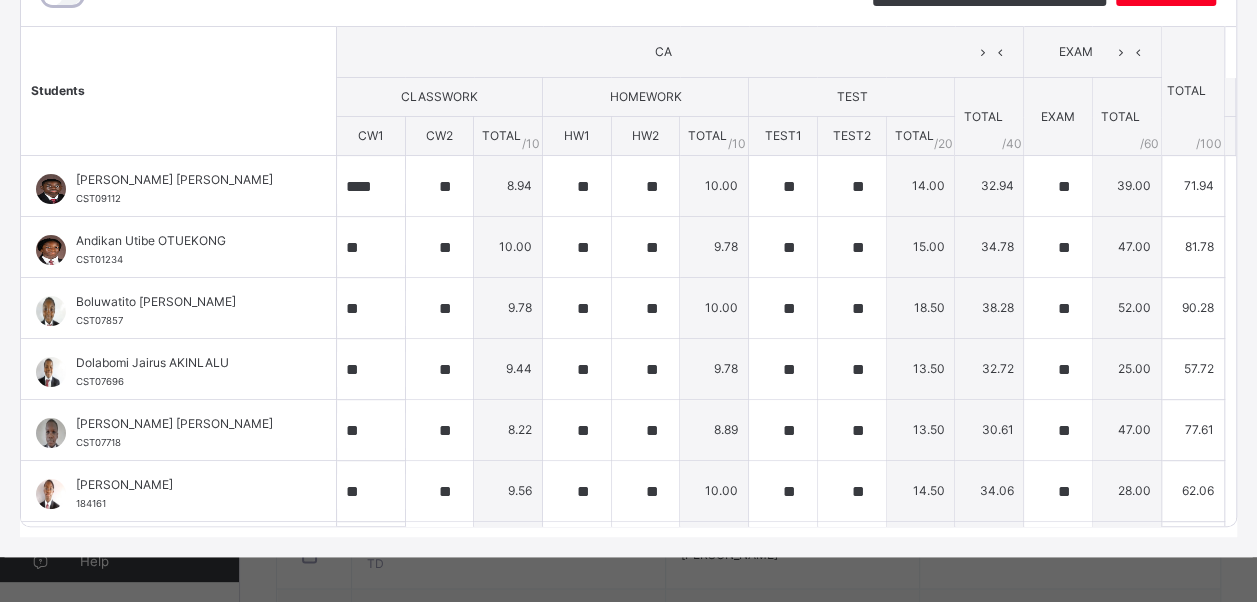 scroll, scrollTop: 308, scrollLeft: 0, axis: vertical 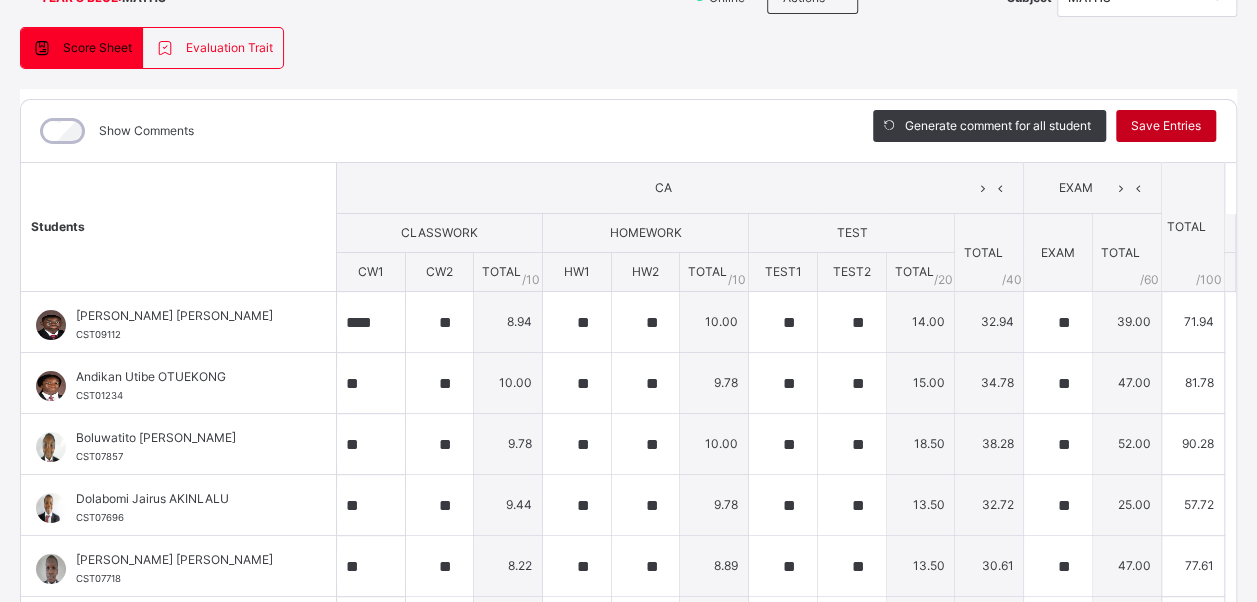 click on "Save Entries" at bounding box center [1166, 126] 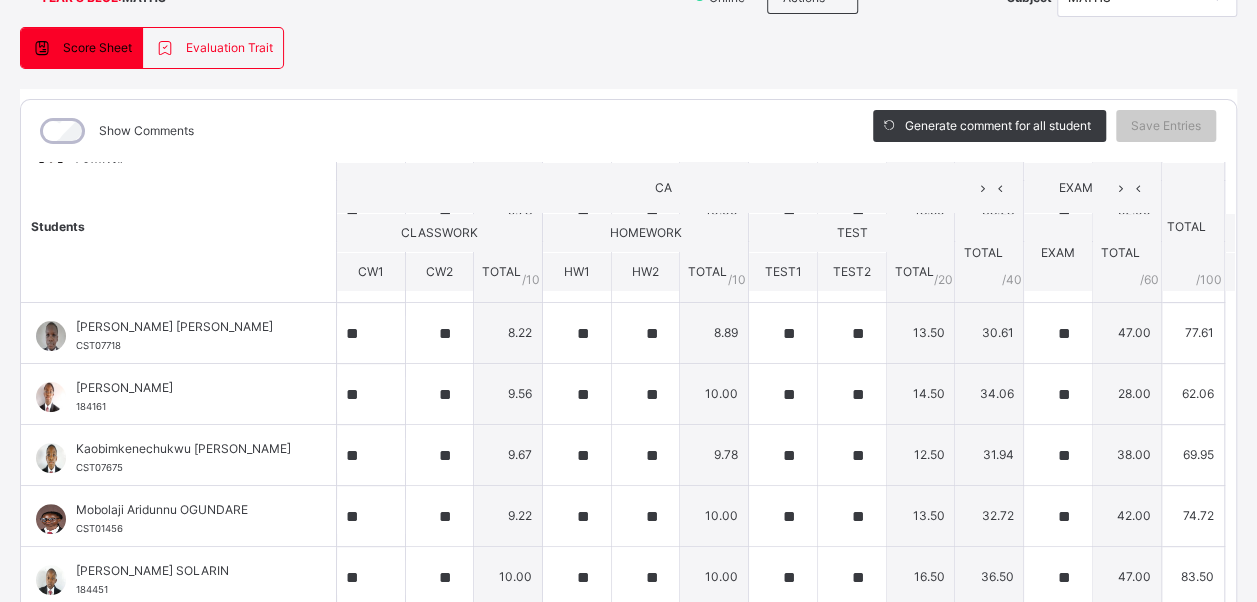 scroll, scrollTop: 276, scrollLeft: 0, axis: vertical 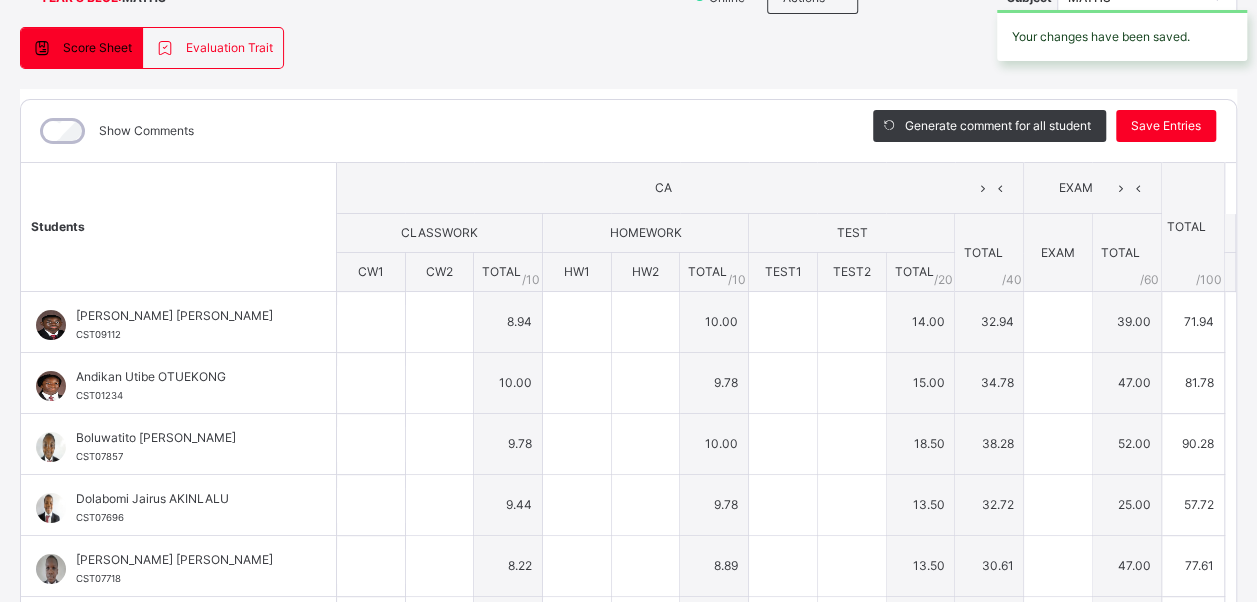 type on "****" 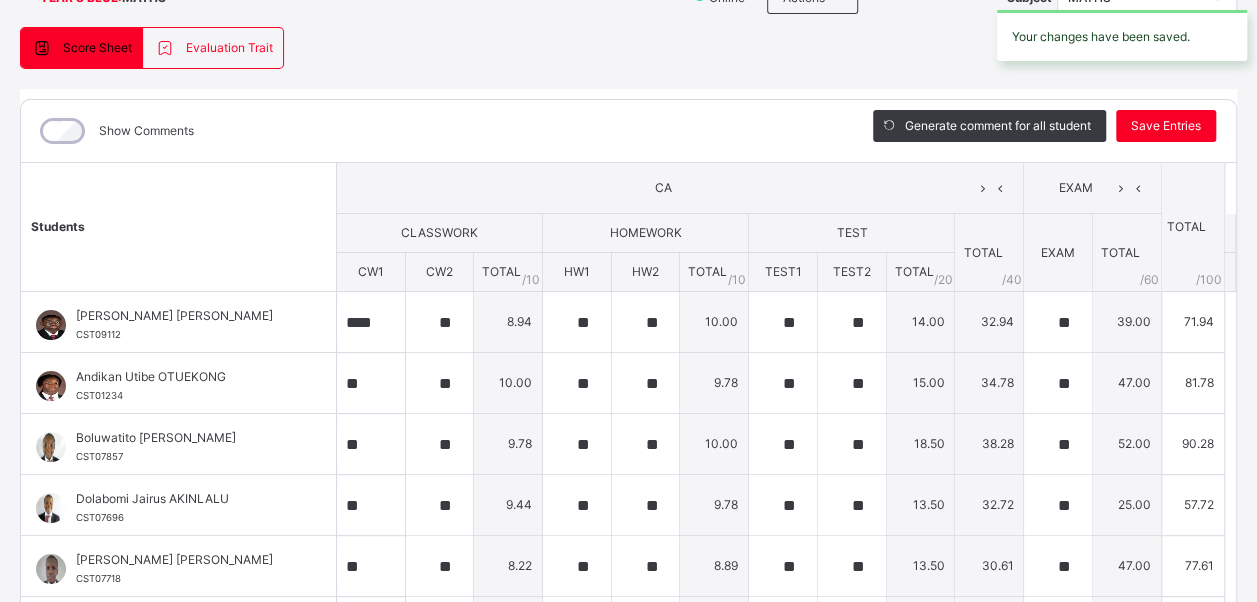 type on "**" 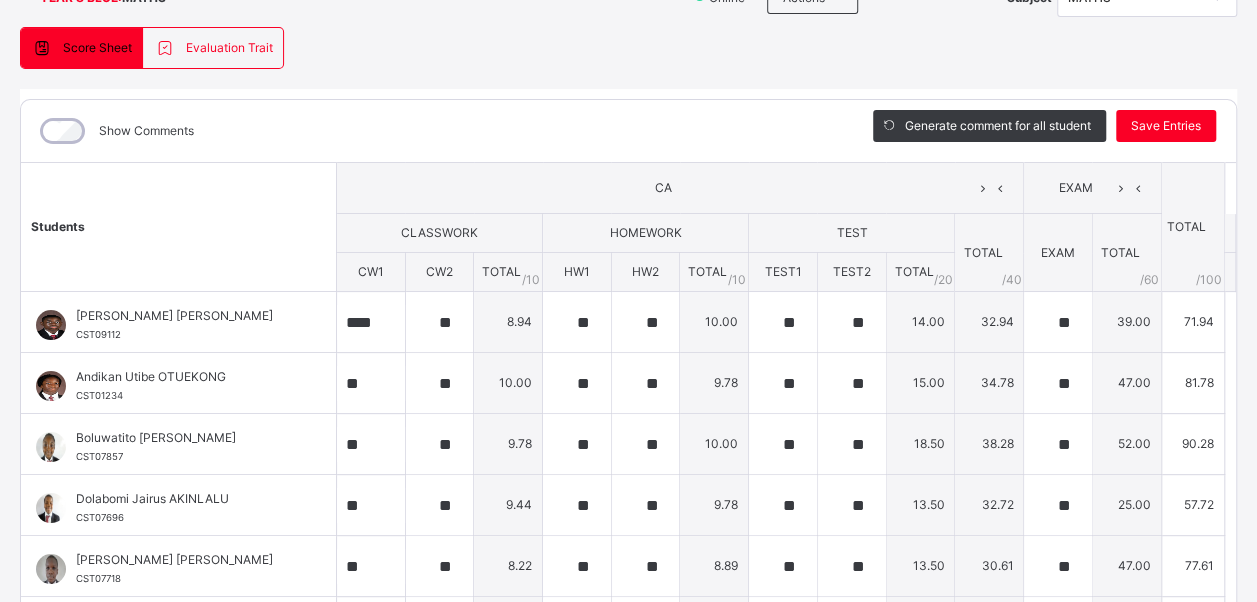 drag, startPoint x: 1222, startPoint y: 240, endPoint x: 1207, endPoint y: 398, distance: 158.71043 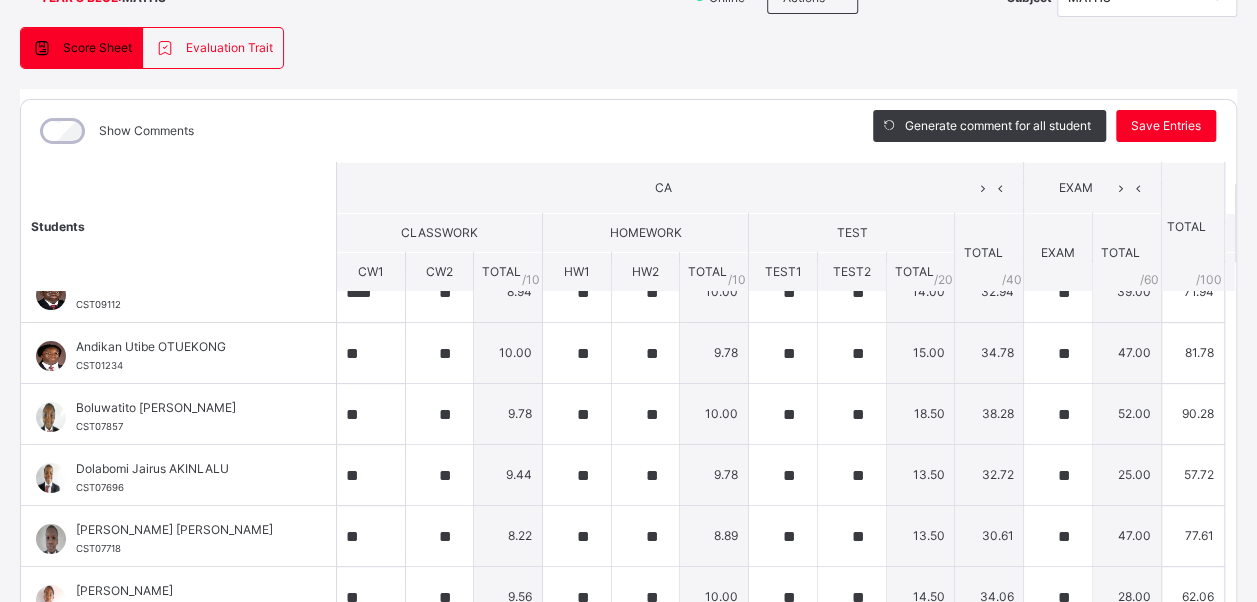 scroll, scrollTop: 0, scrollLeft: 0, axis: both 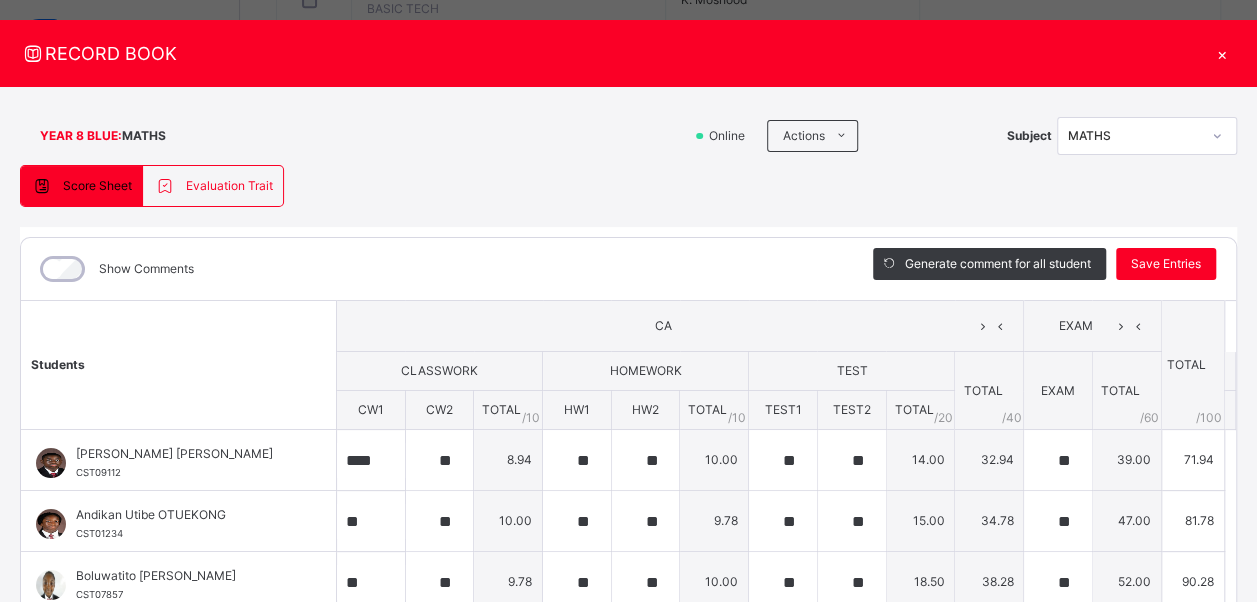 click on "×" at bounding box center [1222, 53] 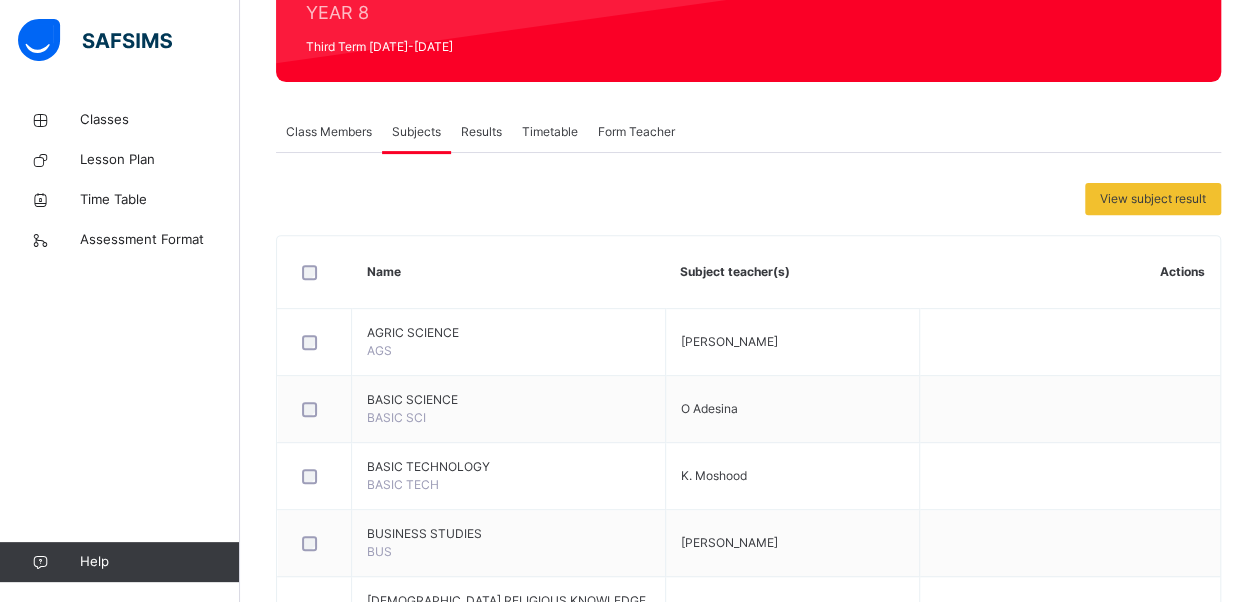 scroll, scrollTop: 260, scrollLeft: 0, axis: vertical 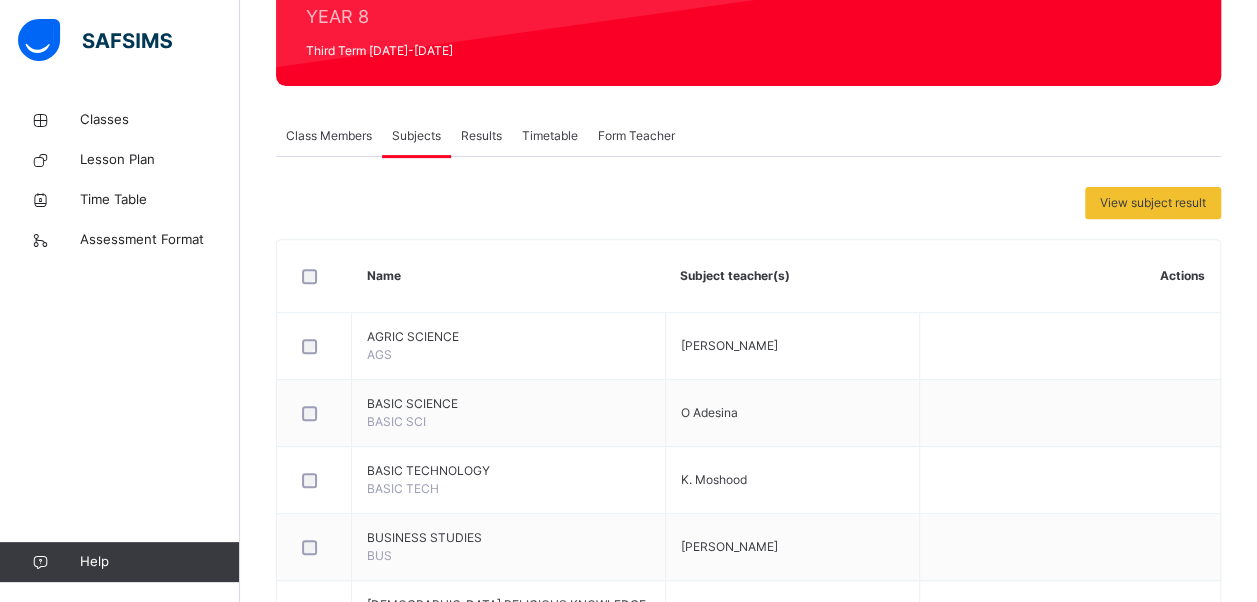 click on "Results" at bounding box center [481, 136] 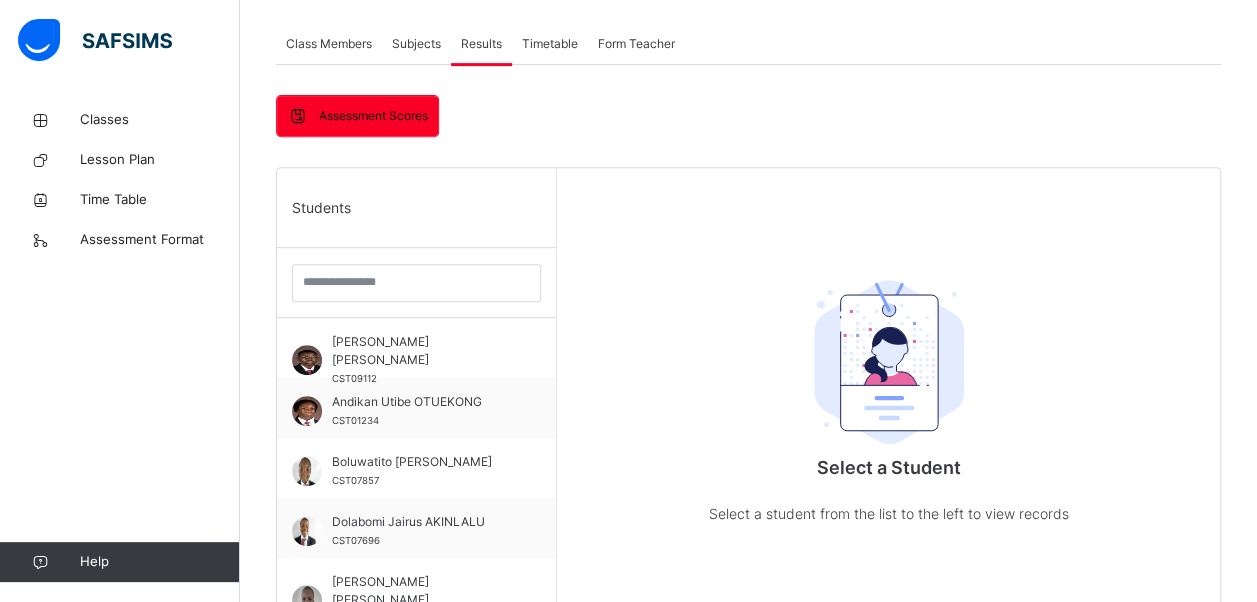 scroll, scrollTop: 374, scrollLeft: 0, axis: vertical 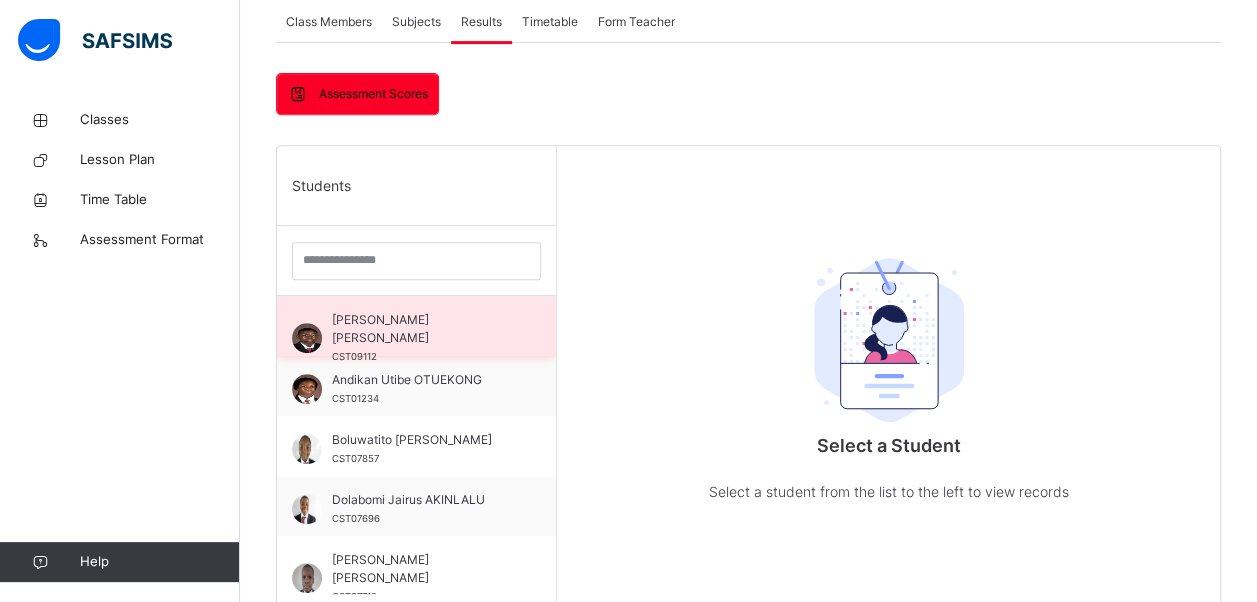 click on "[PERSON_NAME] [PERSON_NAME]" at bounding box center [421, 329] 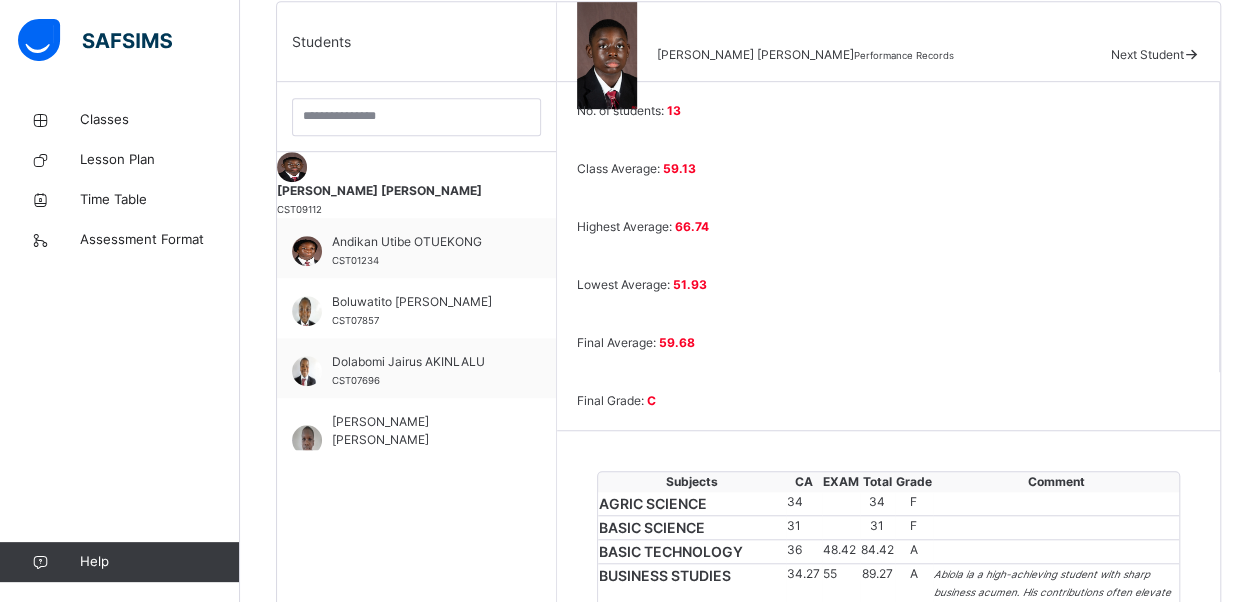 scroll, scrollTop: 515, scrollLeft: 0, axis: vertical 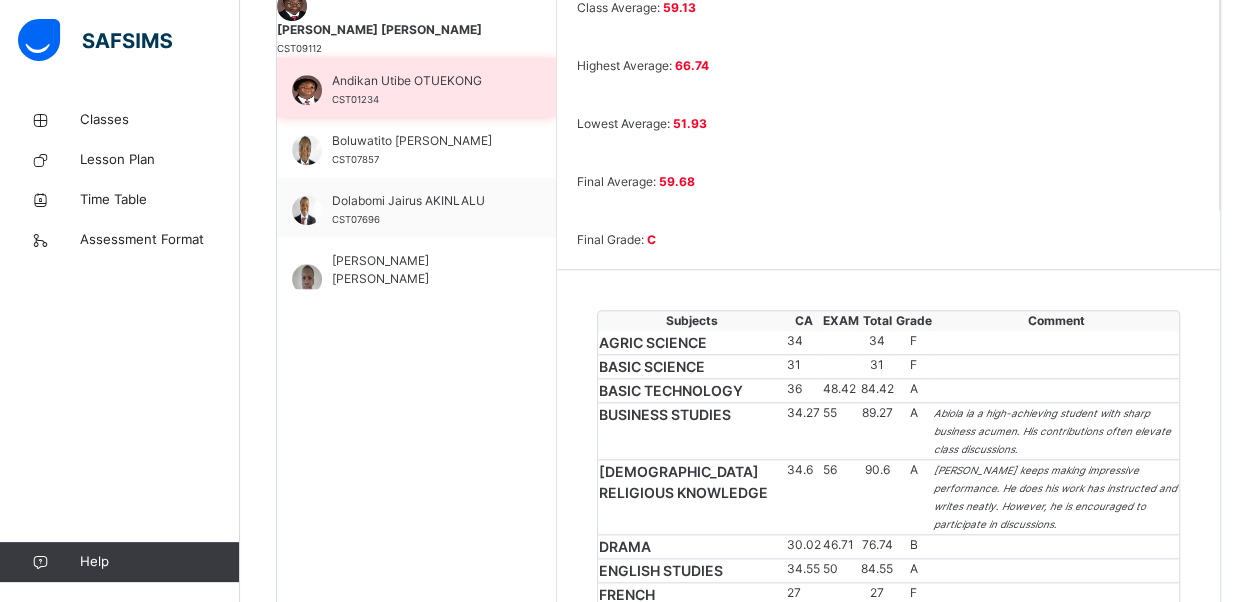click on "Andikan Utibe OTUEKONG" at bounding box center (421, 81) 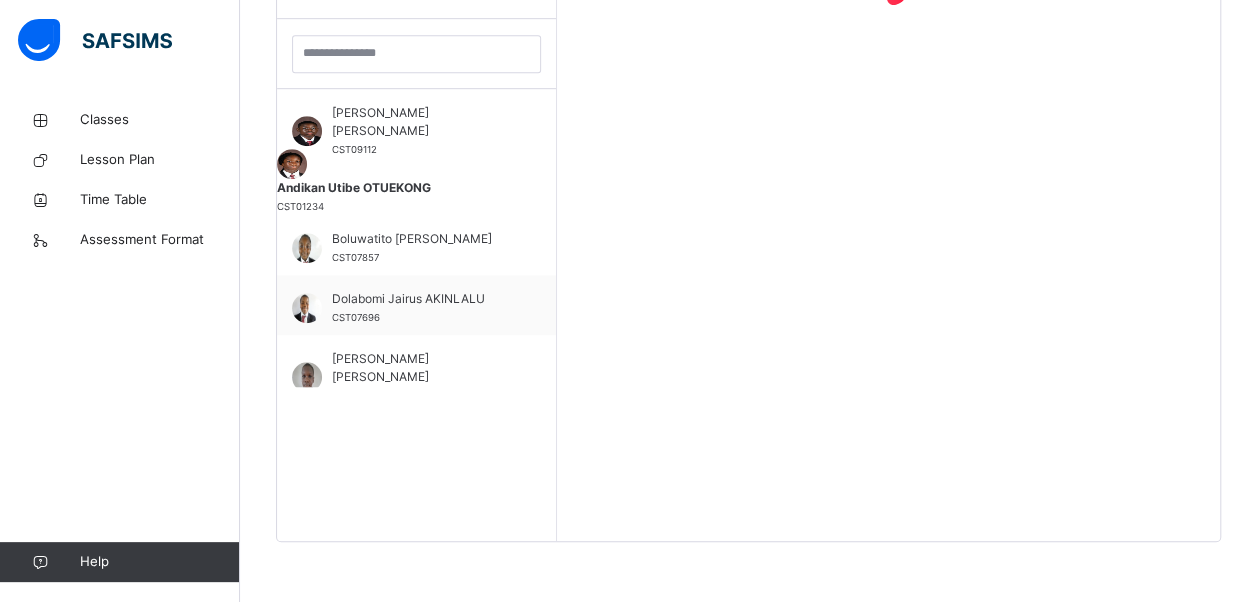 scroll, scrollTop: 579, scrollLeft: 0, axis: vertical 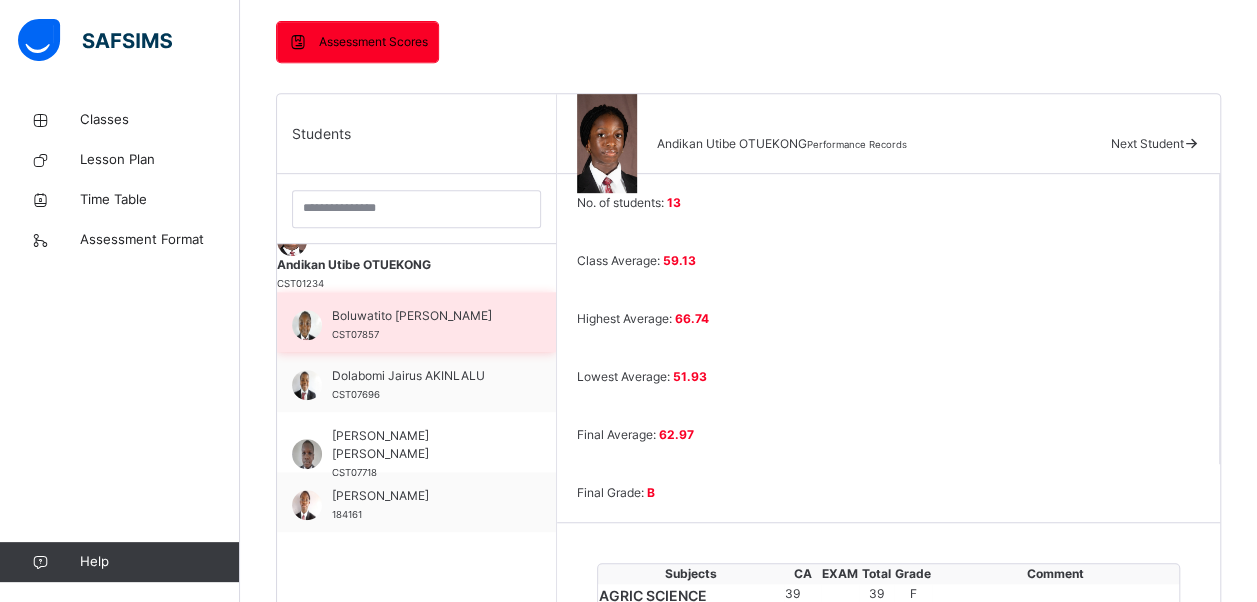 click on "Boluwatito [PERSON_NAME]" at bounding box center (421, 316) 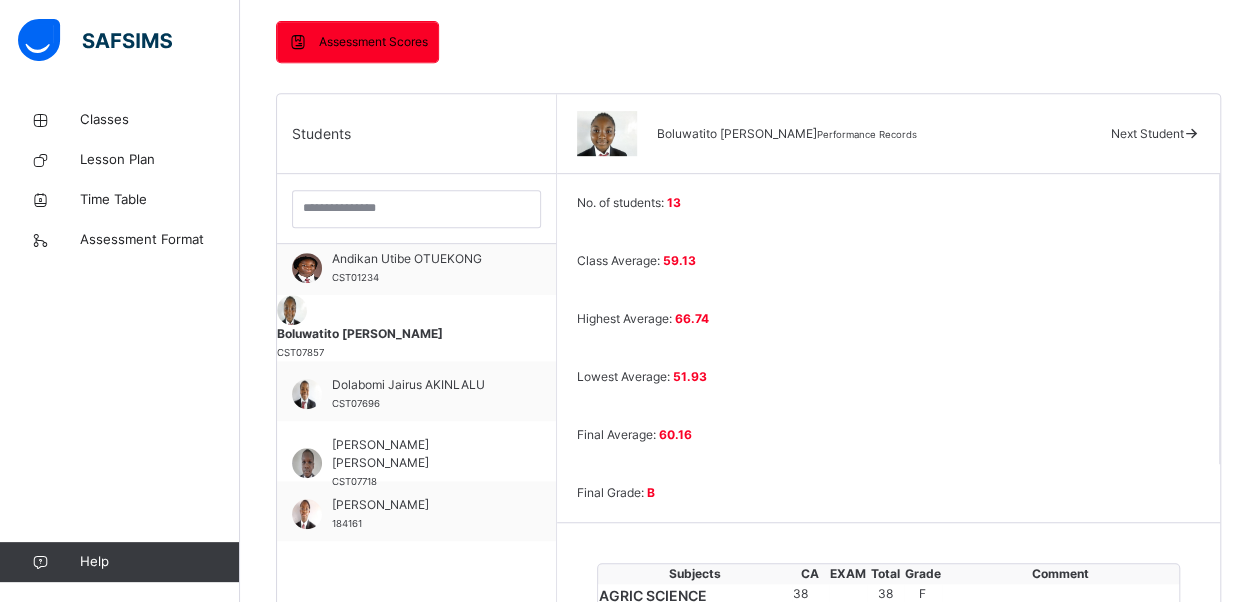 scroll, scrollTop: 78, scrollLeft: 0, axis: vertical 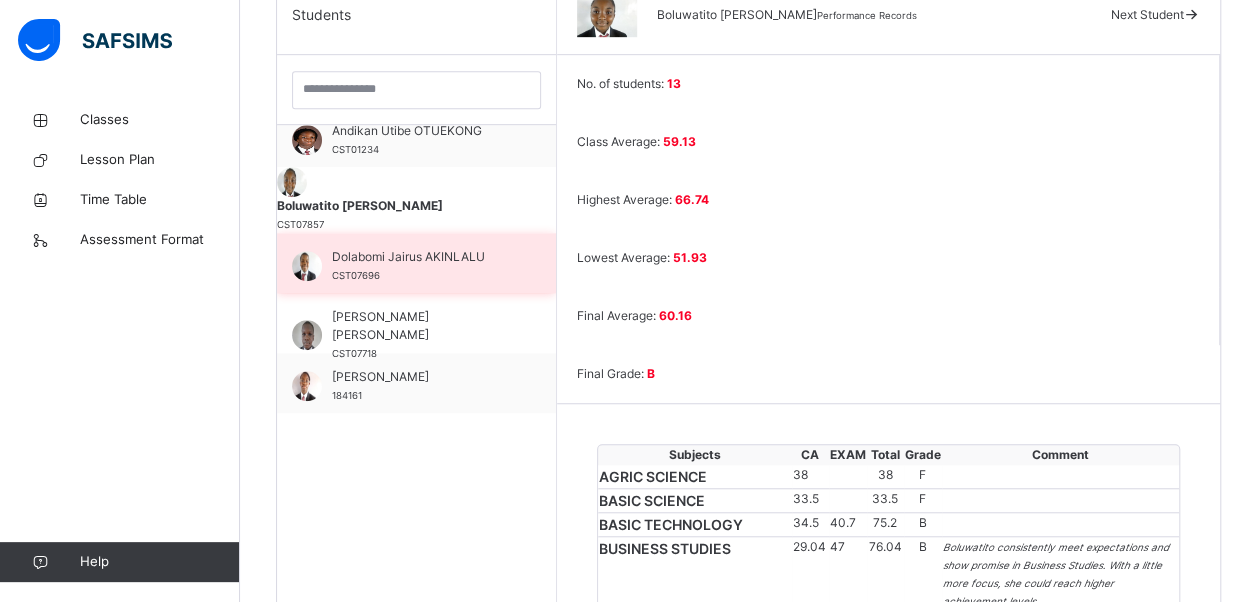 click on "Dolabomi Jairus AKINLALU" at bounding box center [421, 257] 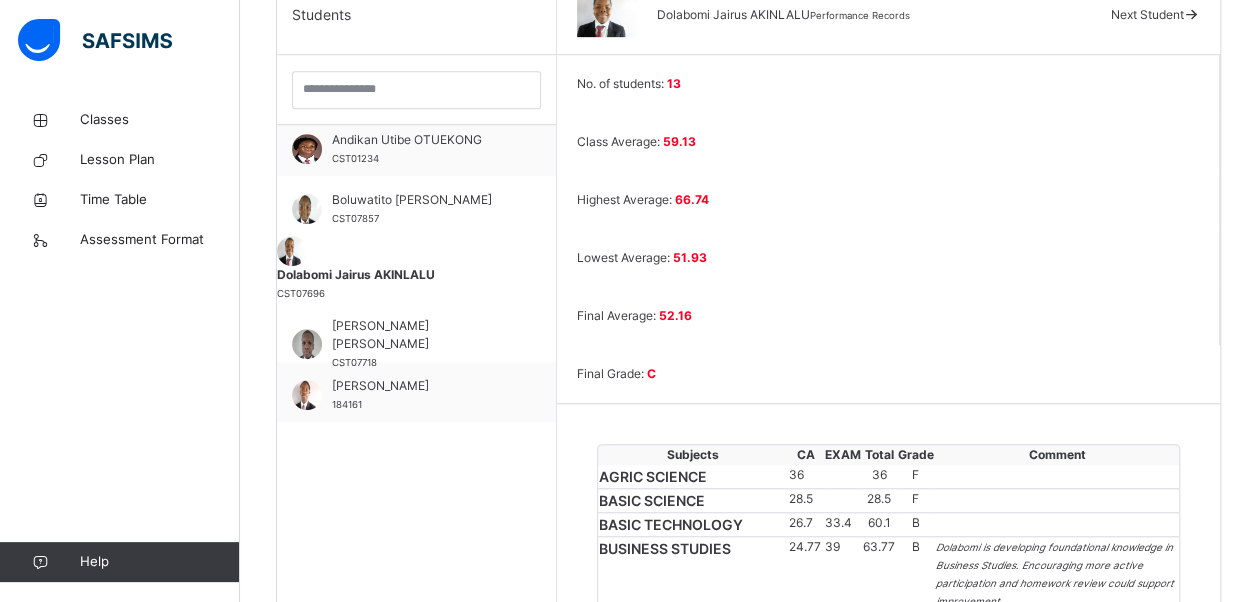scroll, scrollTop: 78, scrollLeft: 0, axis: vertical 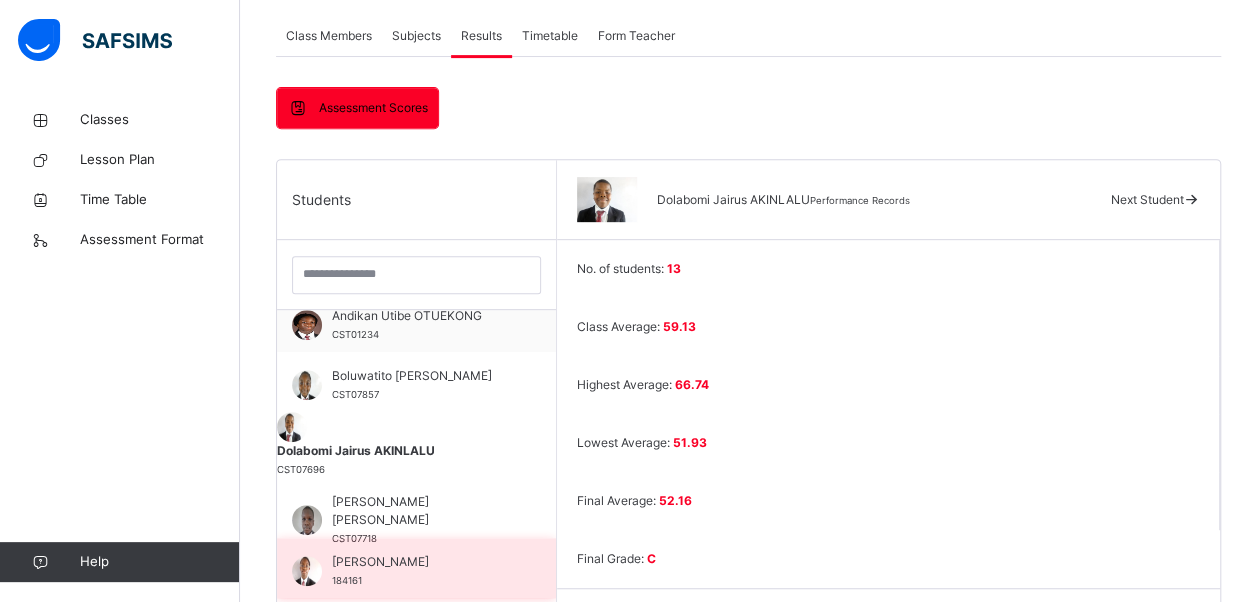 click on "[PERSON_NAME]" at bounding box center [421, 562] 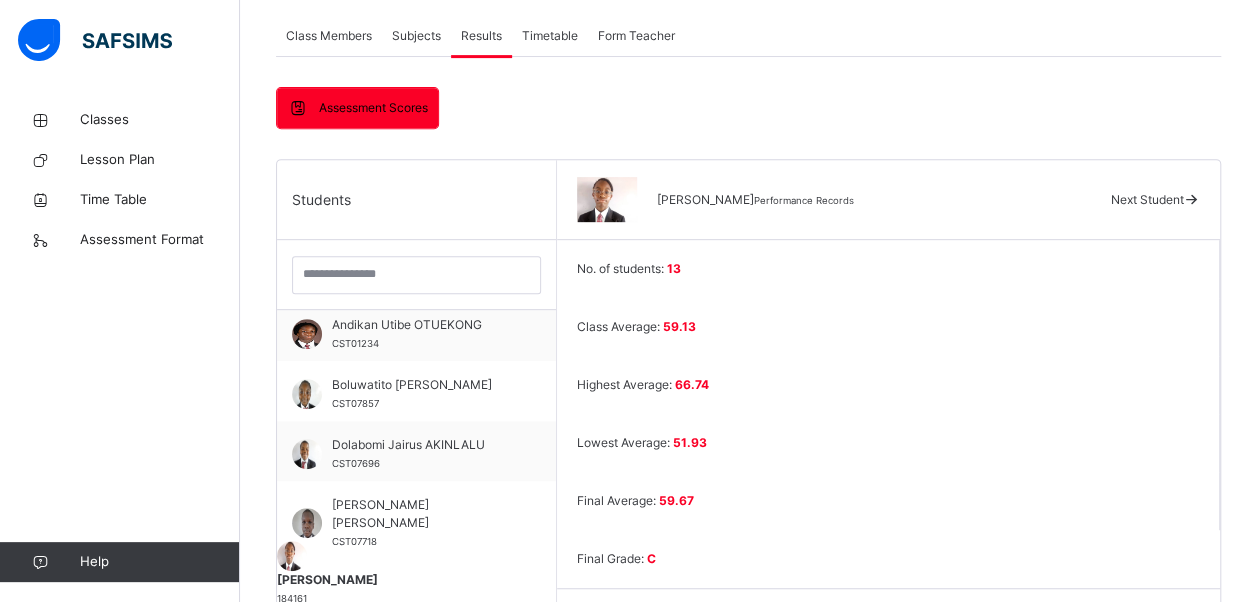 scroll, scrollTop: 78, scrollLeft: 0, axis: vertical 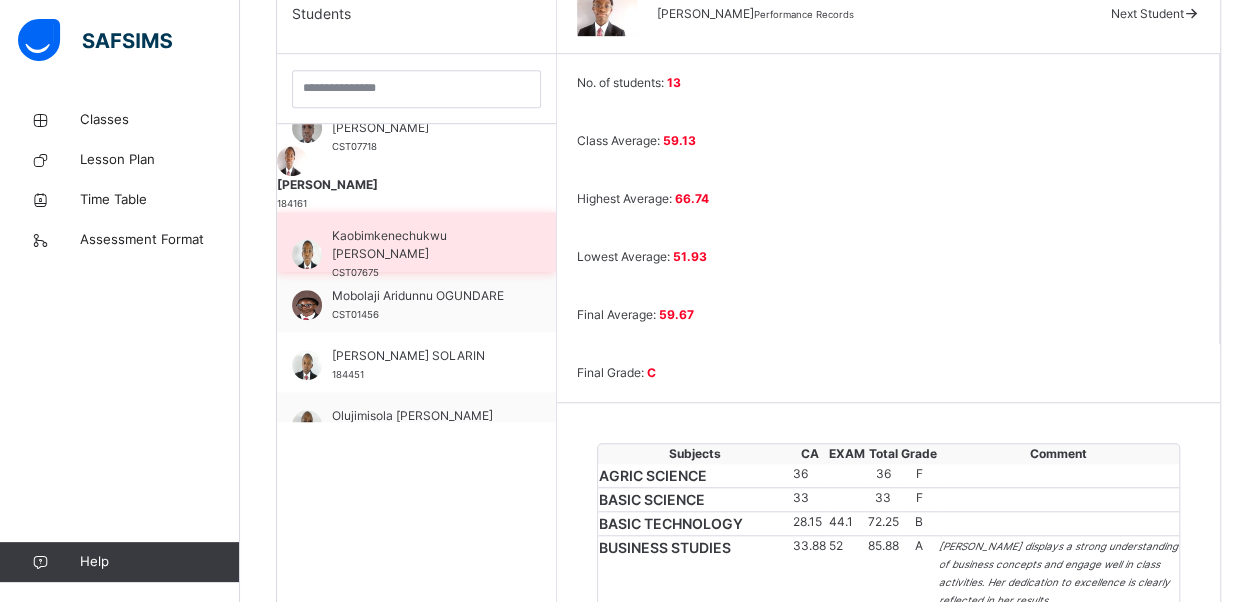 click on "Kaobimkenechukwu [PERSON_NAME]" at bounding box center [421, 245] 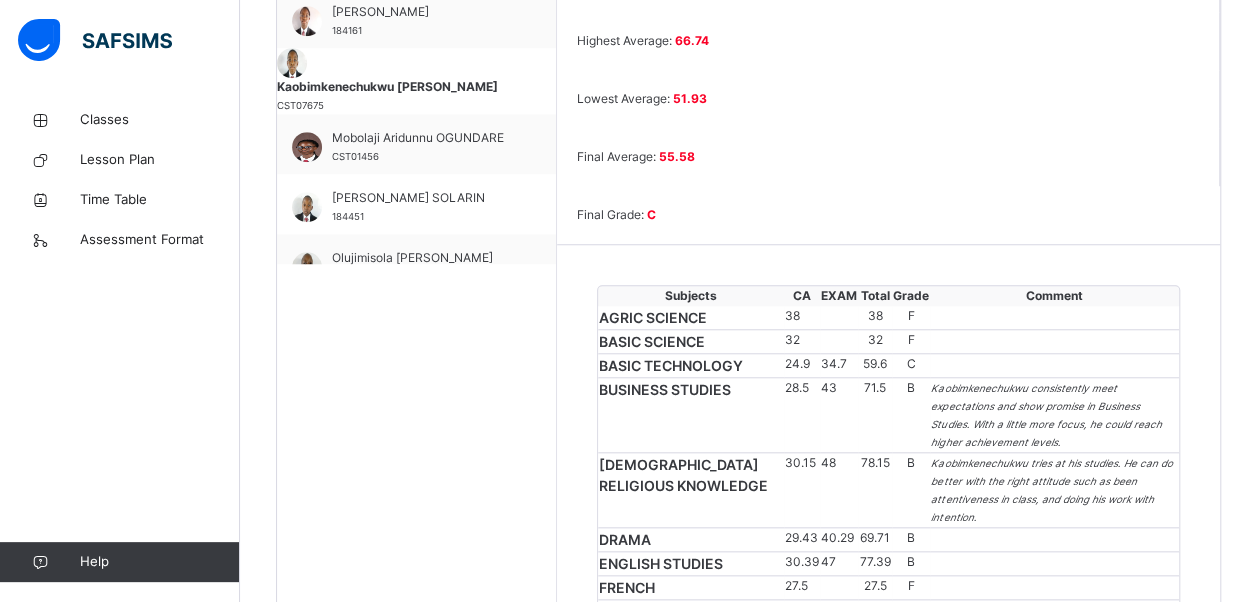 scroll, scrollTop: 714, scrollLeft: 0, axis: vertical 